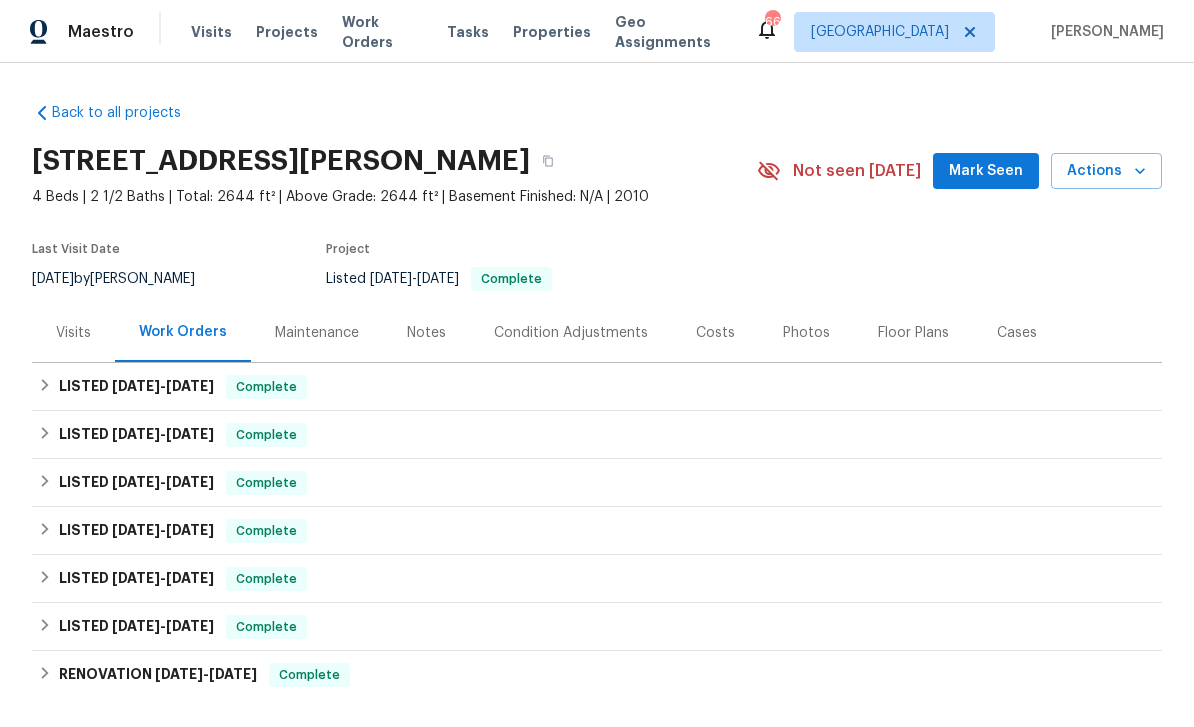 scroll, scrollTop: 0, scrollLeft: 0, axis: both 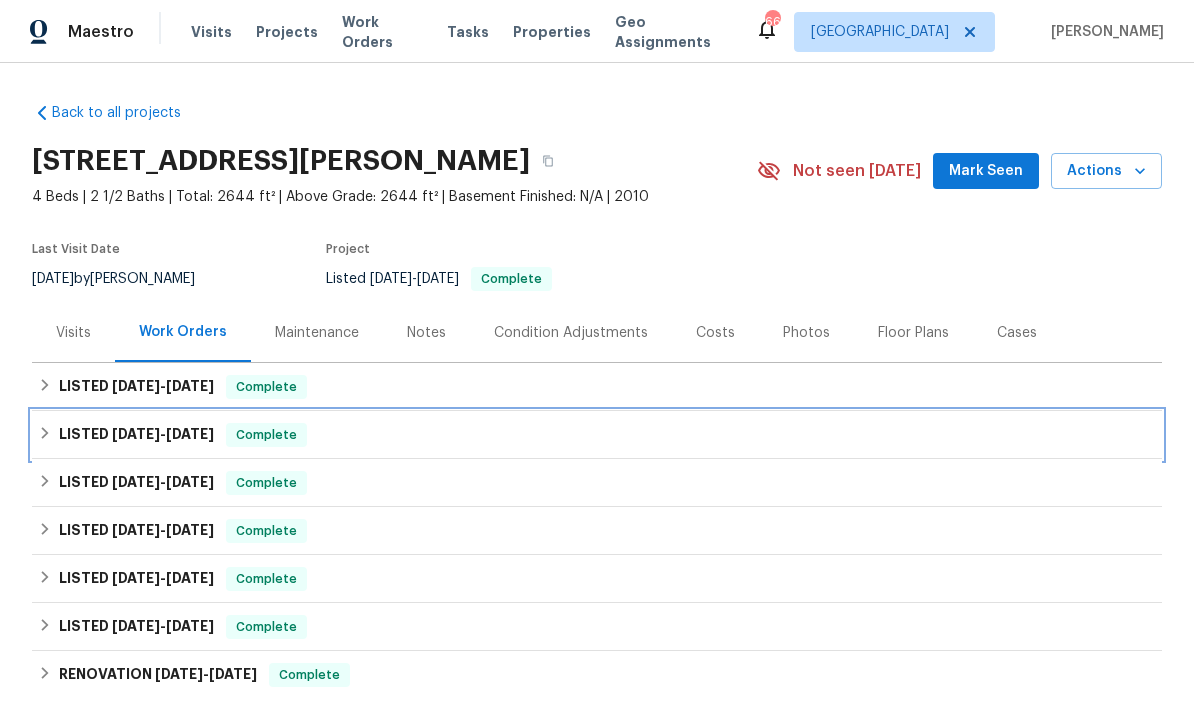 click on "LISTED   5/23/25  -  5/27/25 Complete" at bounding box center (597, 435) 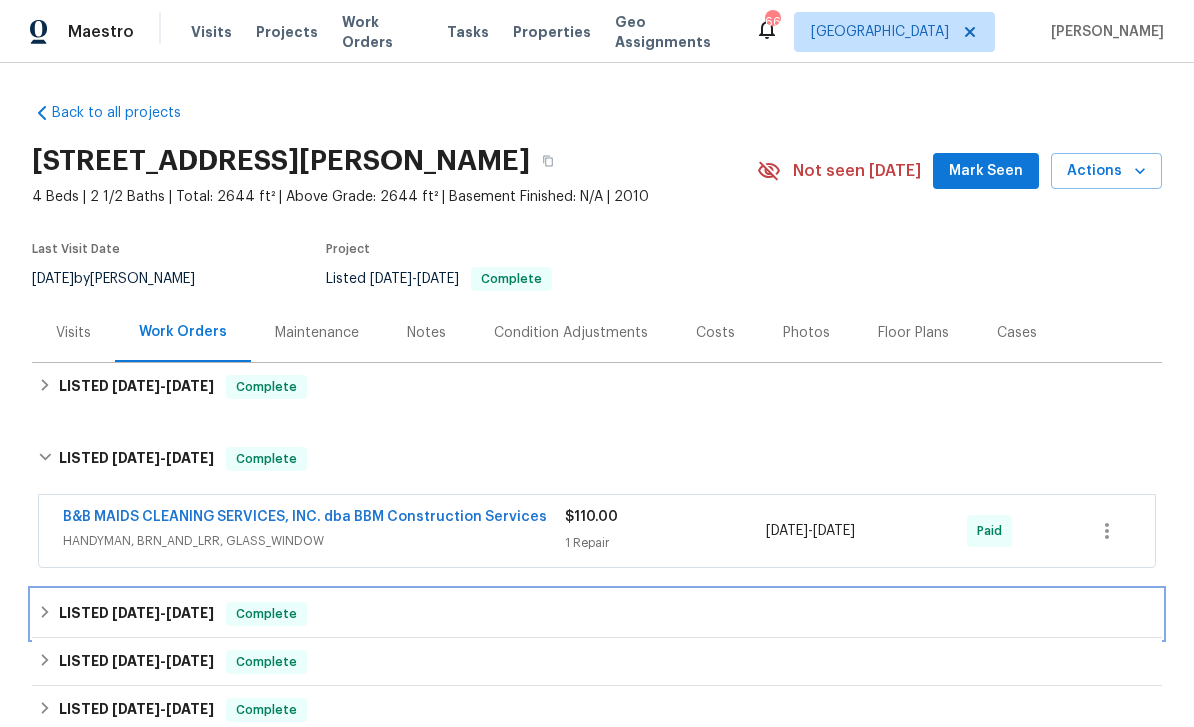click on "LISTED   5/1/25  -  5/8/25" at bounding box center (136, 614) 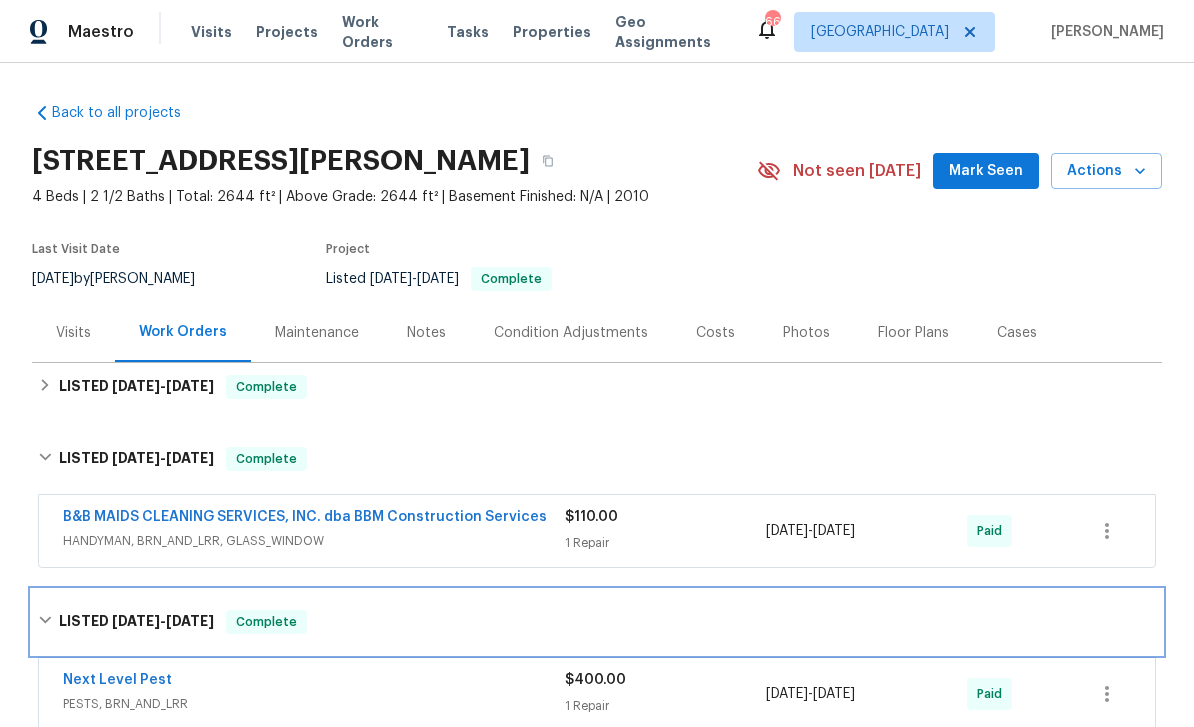 scroll, scrollTop: 0, scrollLeft: 0, axis: both 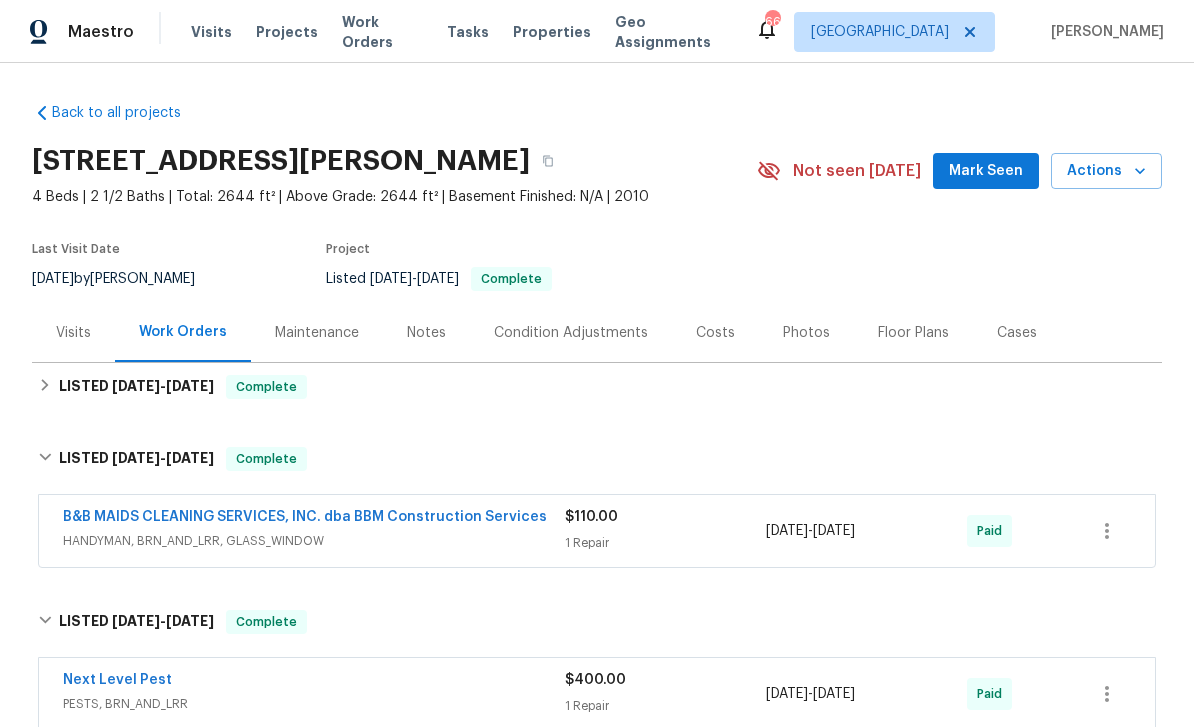 click on "Maintenance" at bounding box center (317, 332) 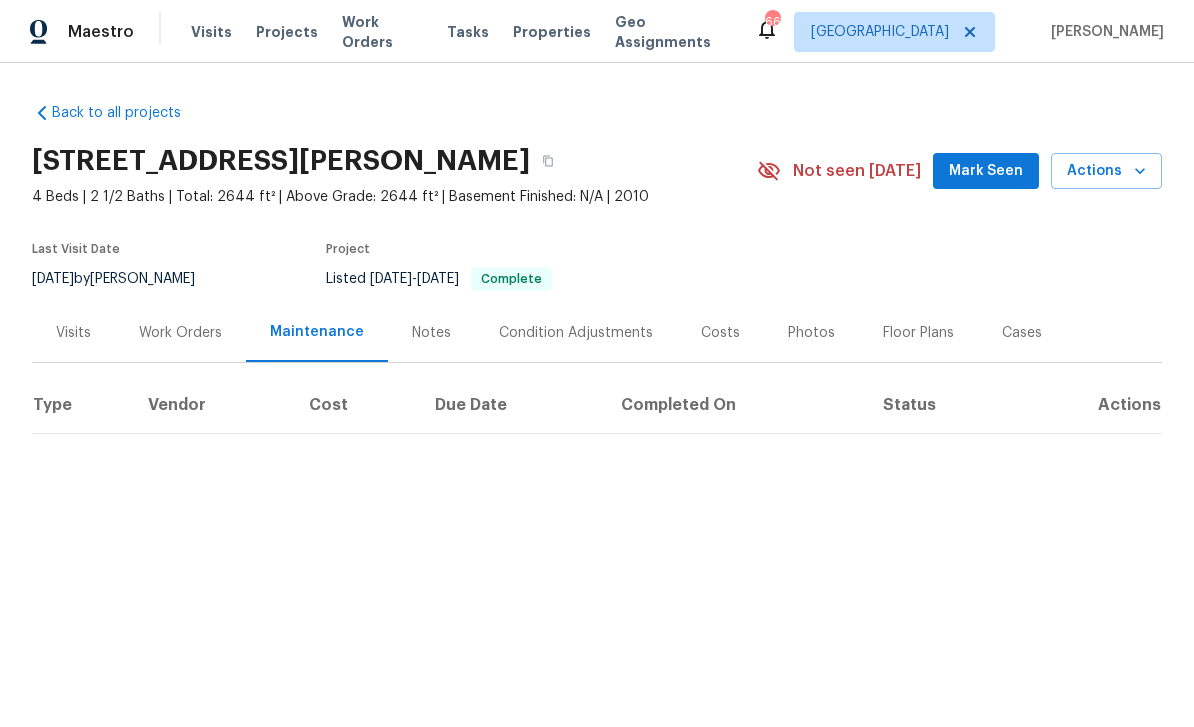 click on "Work Orders" at bounding box center (180, 332) 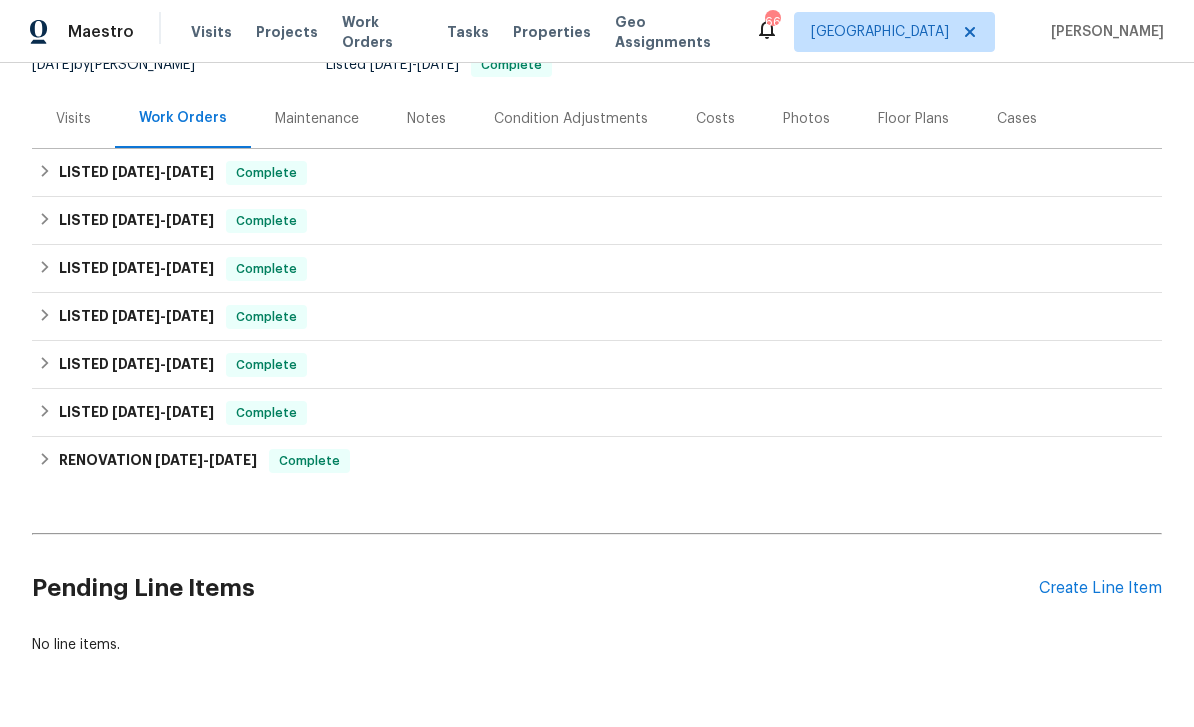 scroll, scrollTop: 213, scrollLeft: 0, axis: vertical 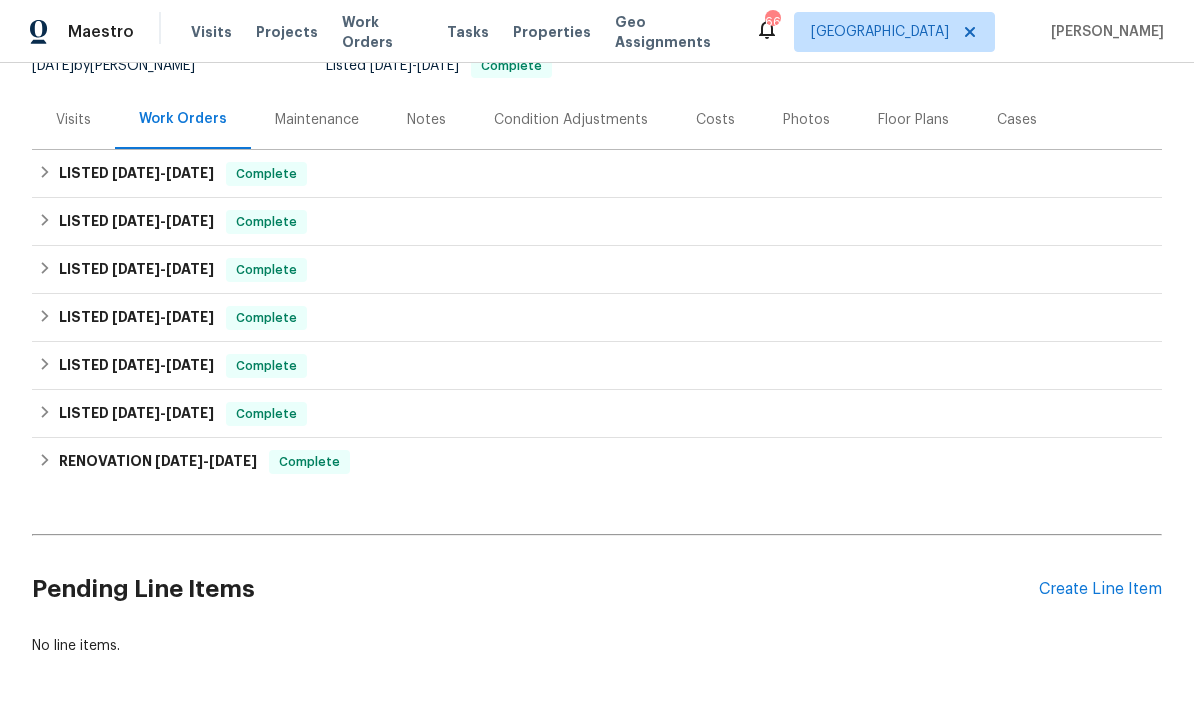 click on "No line items." at bounding box center [597, 646] 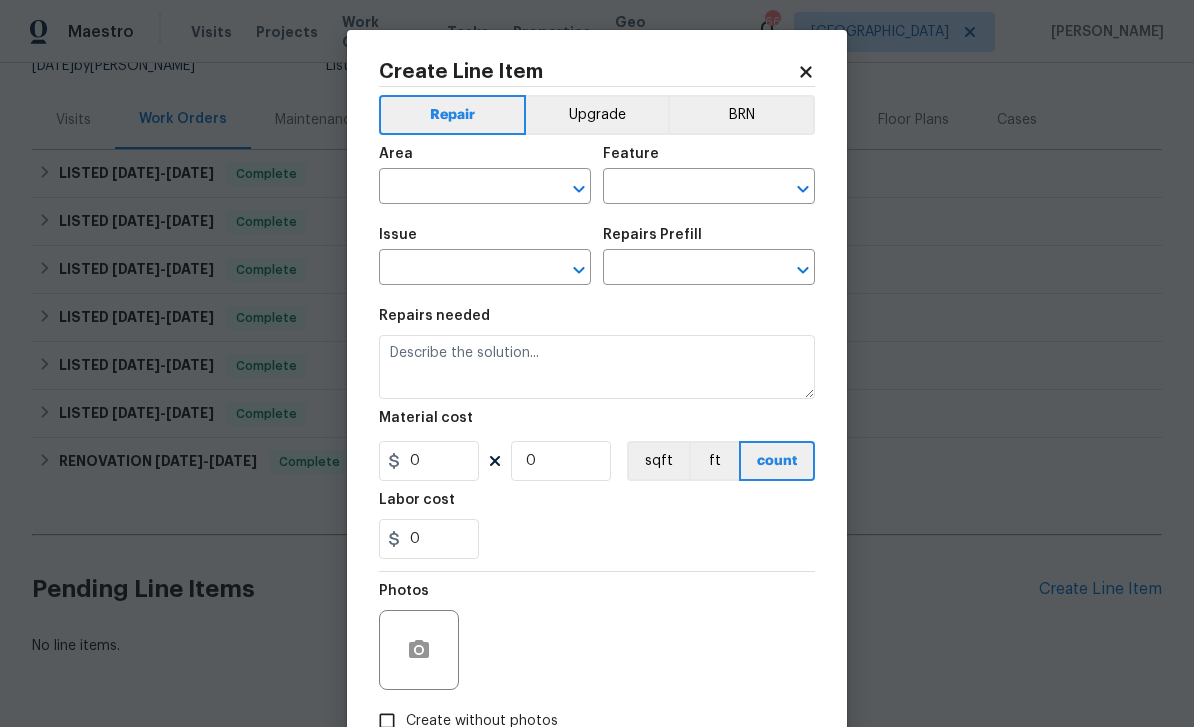 click 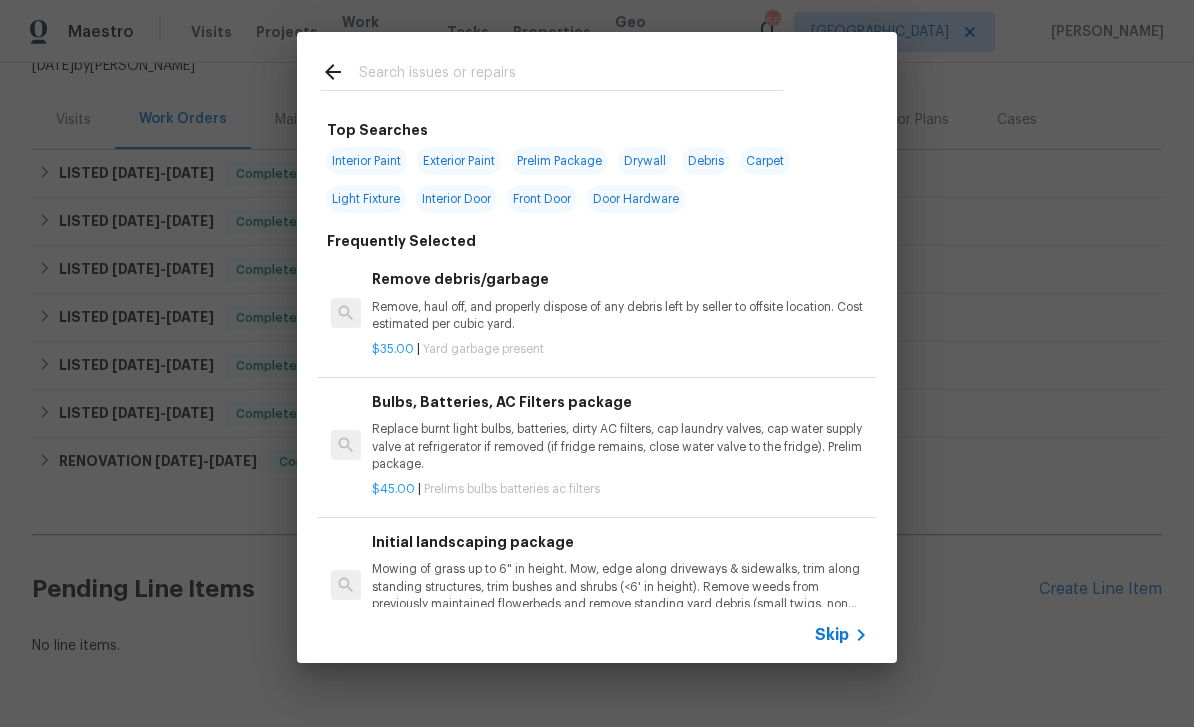 click at bounding box center [571, 75] 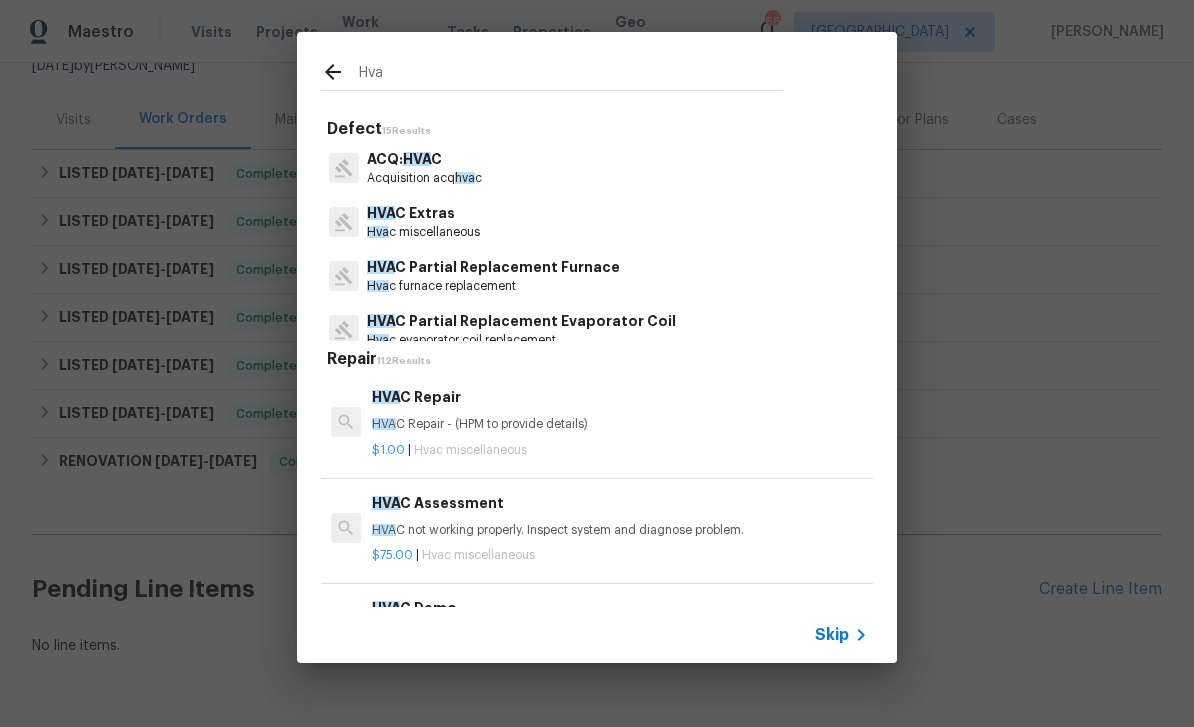 type on "Hva" 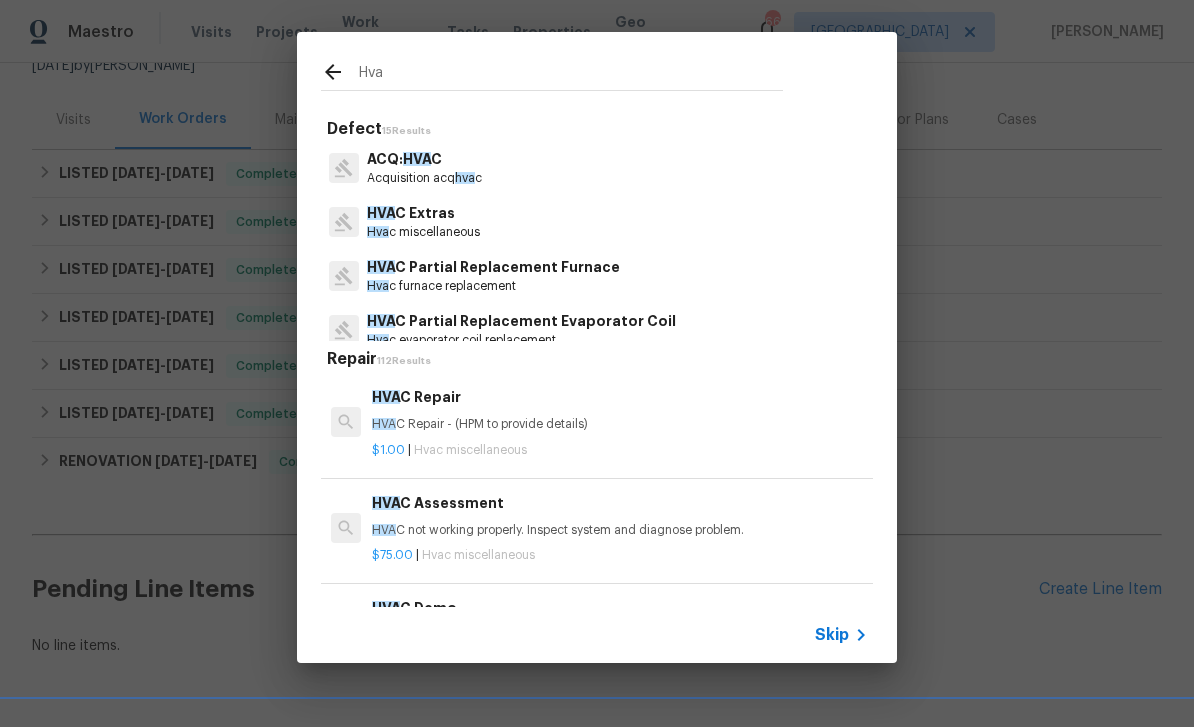 click on "ACQ:  HVA C Acquisition acq  hva c" at bounding box center [597, 168] 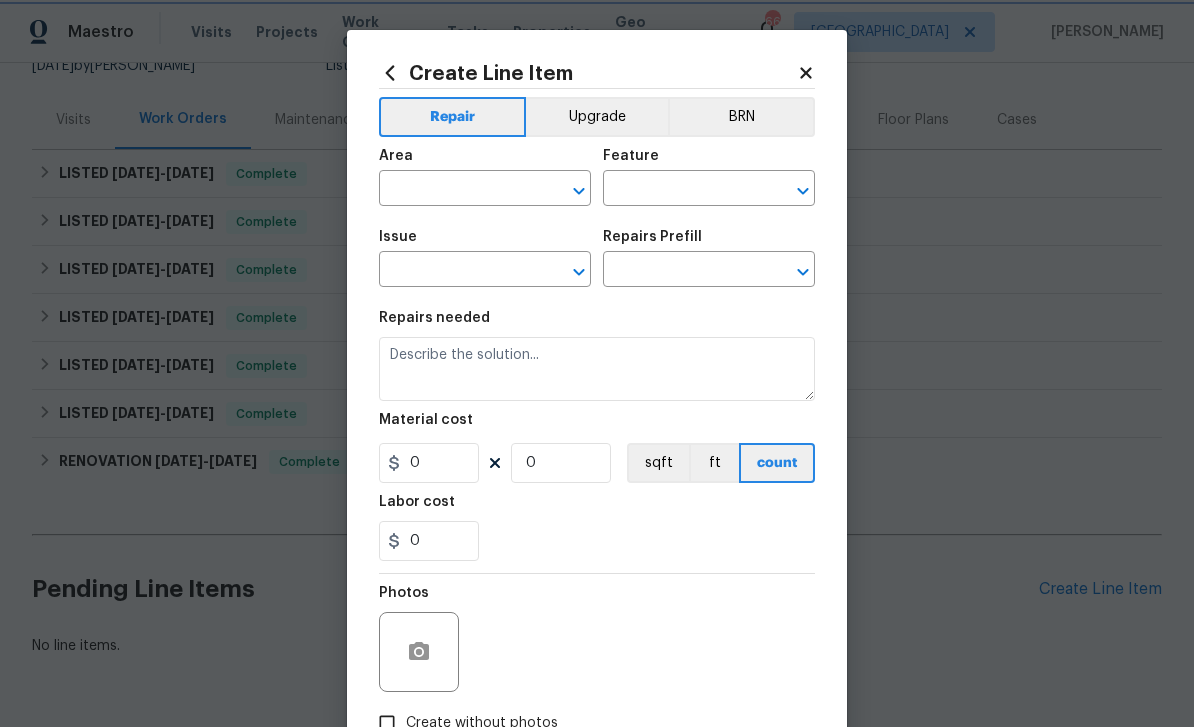 type on "HVAC" 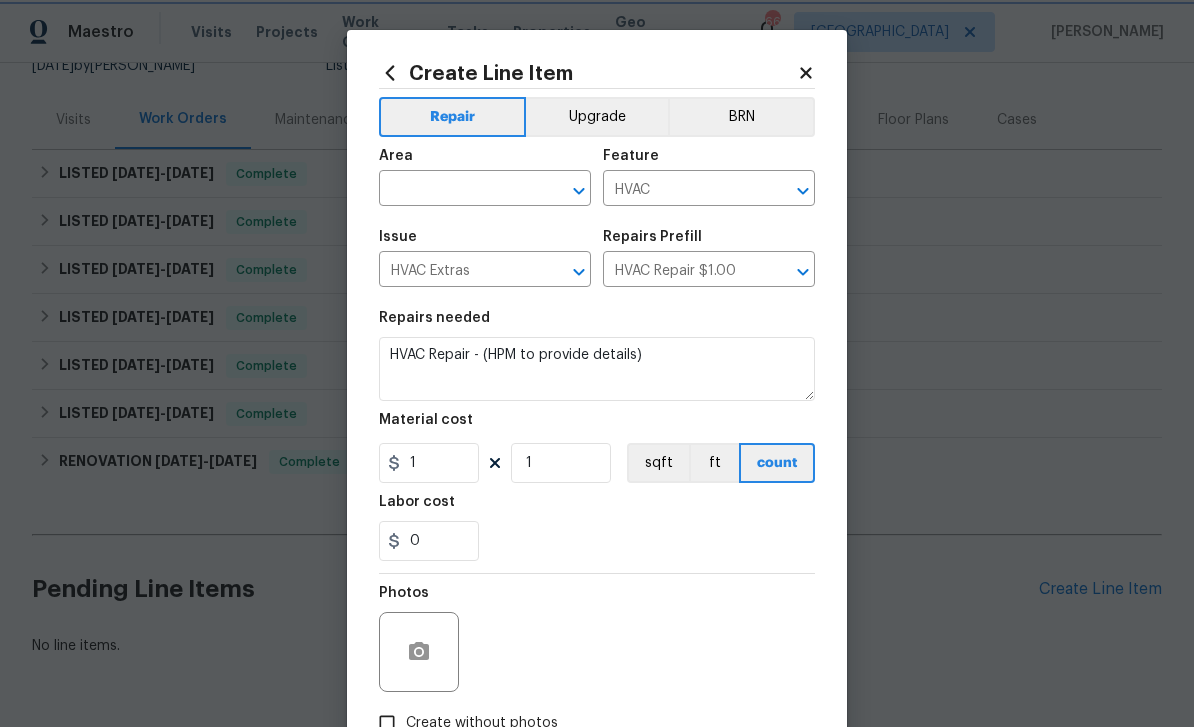 click 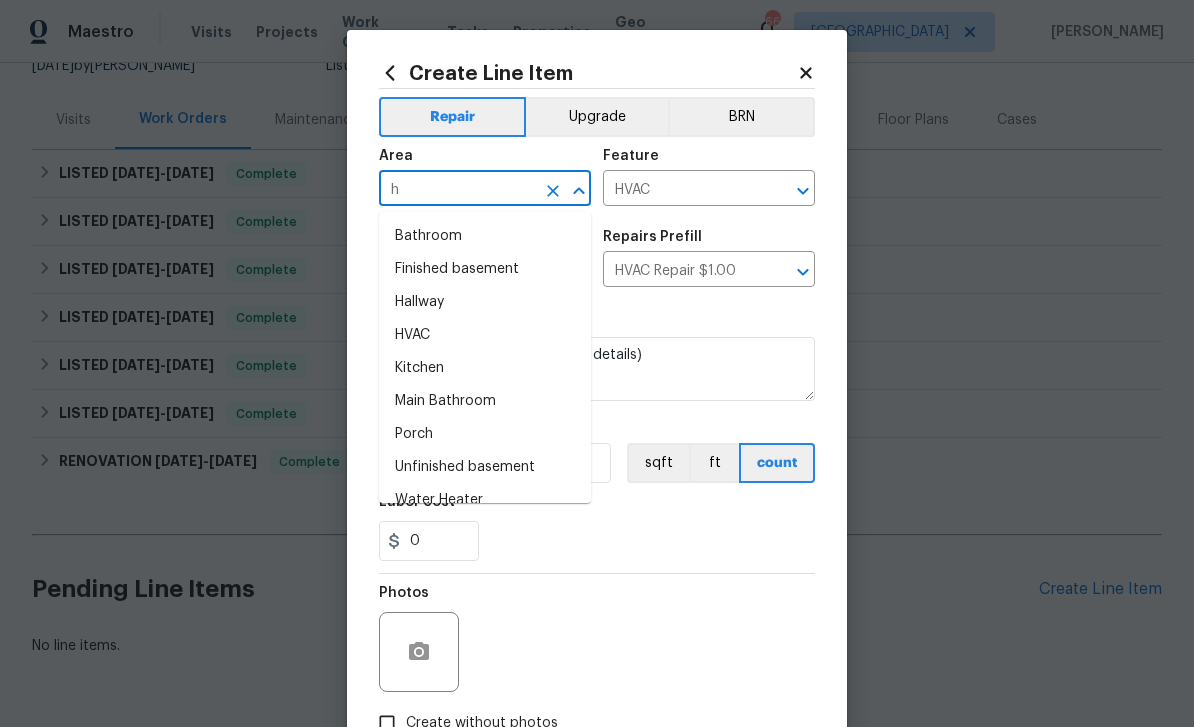 type on "hv" 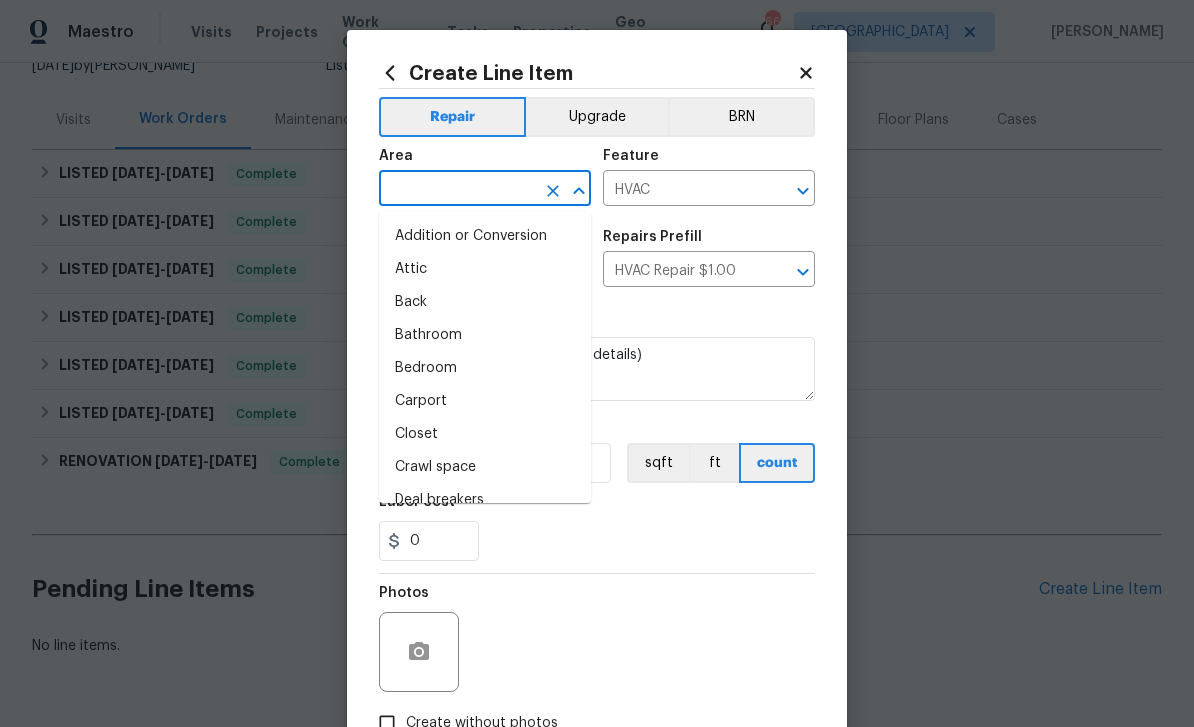 type on "a" 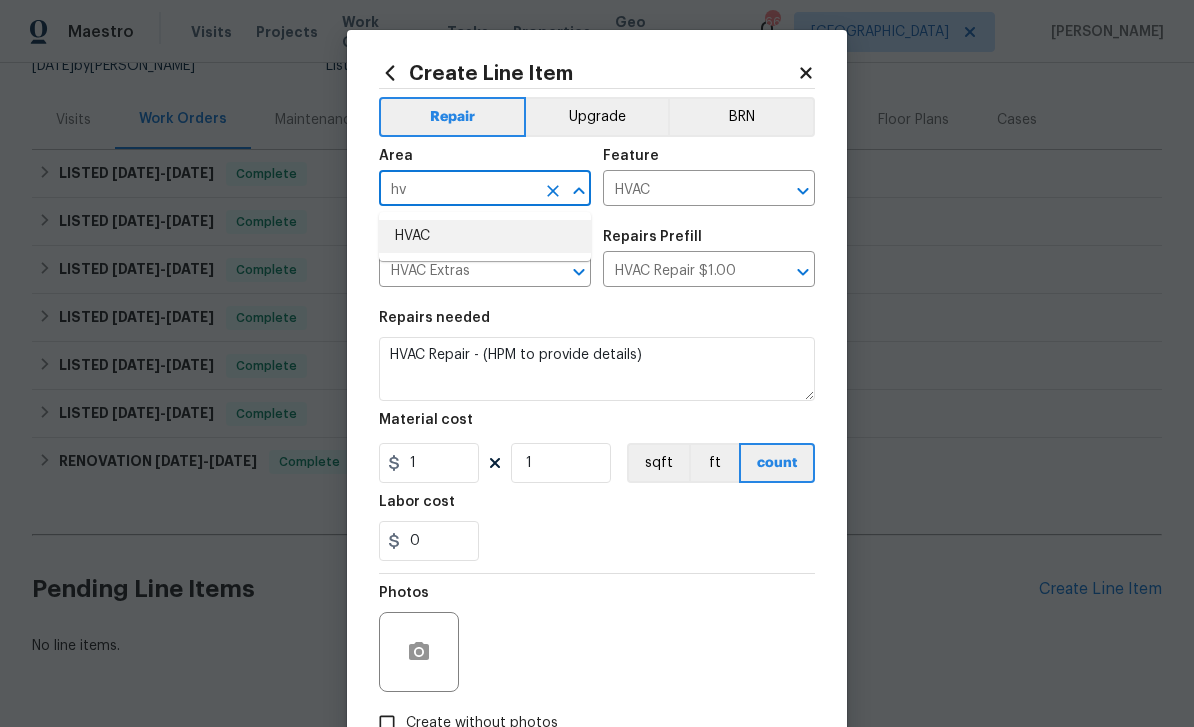 click on "HVAC" at bounding box center [485, 236] 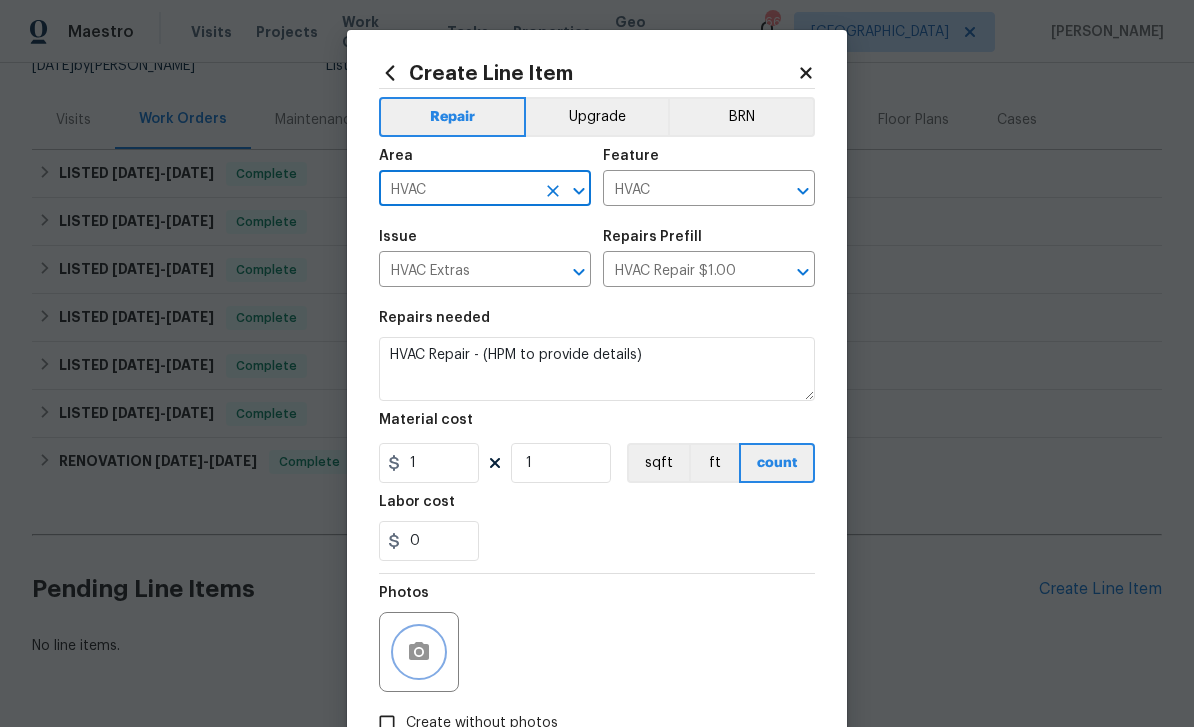 click at bounding box center [419, 652] 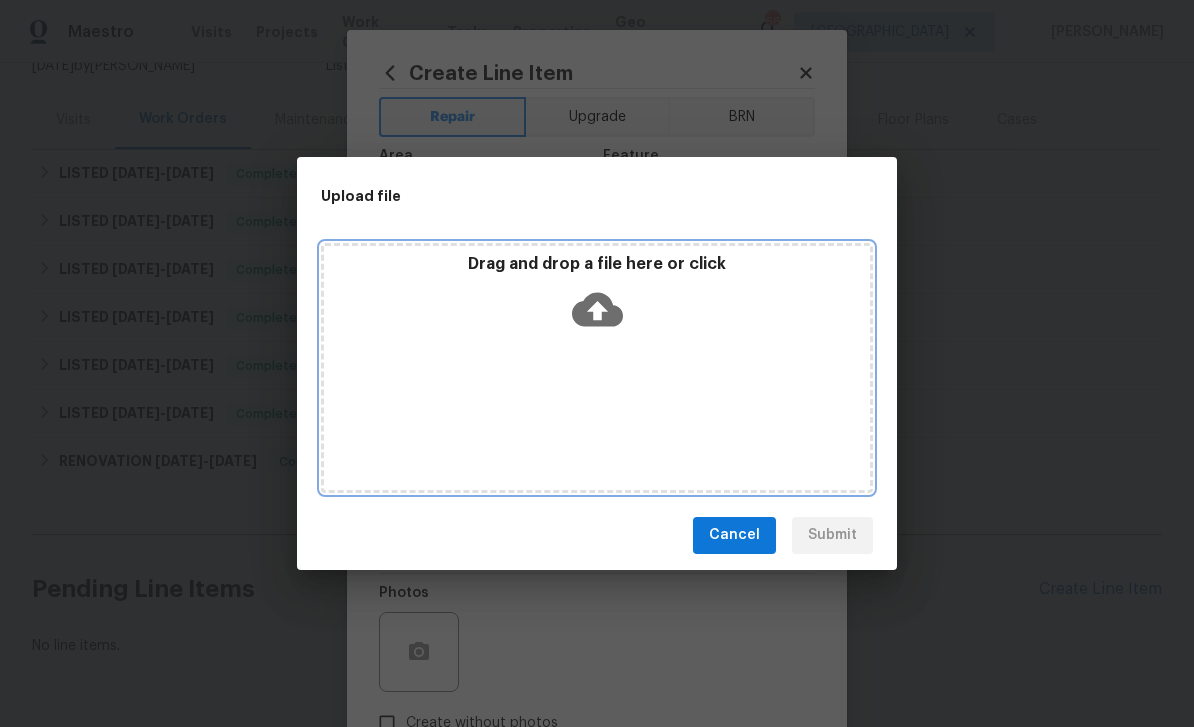 click 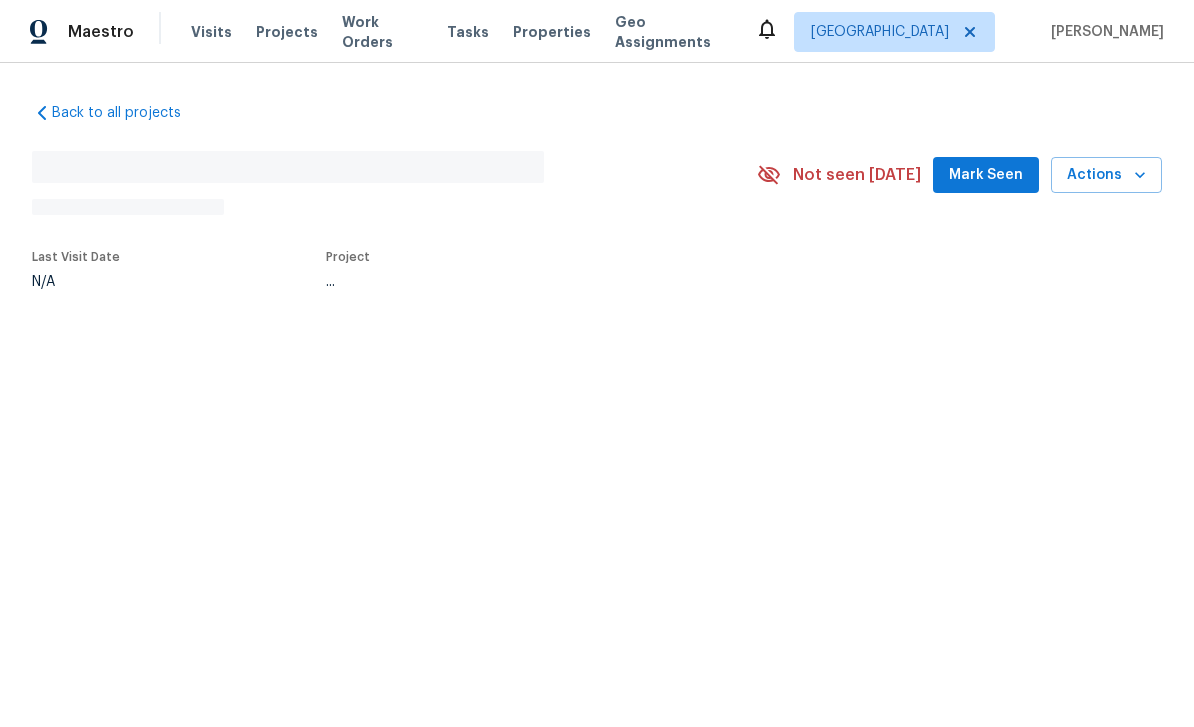 scroll, scrollTop: 5, scrollLeft: 0, axis: vertical 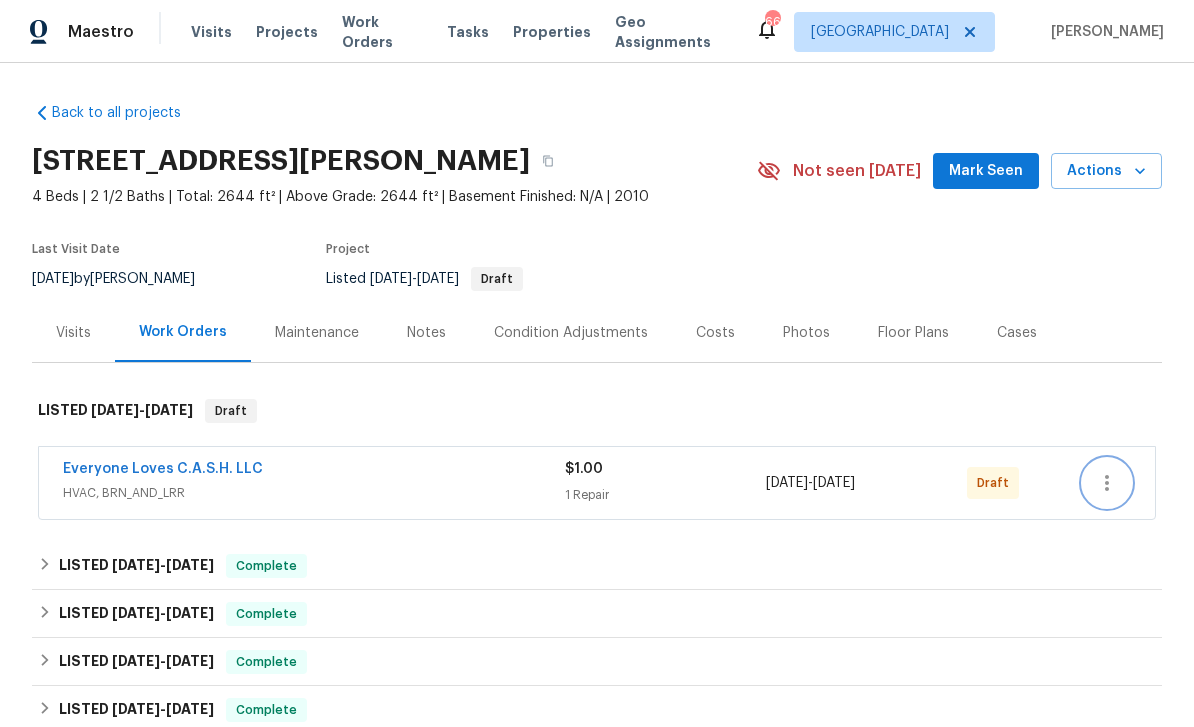 click 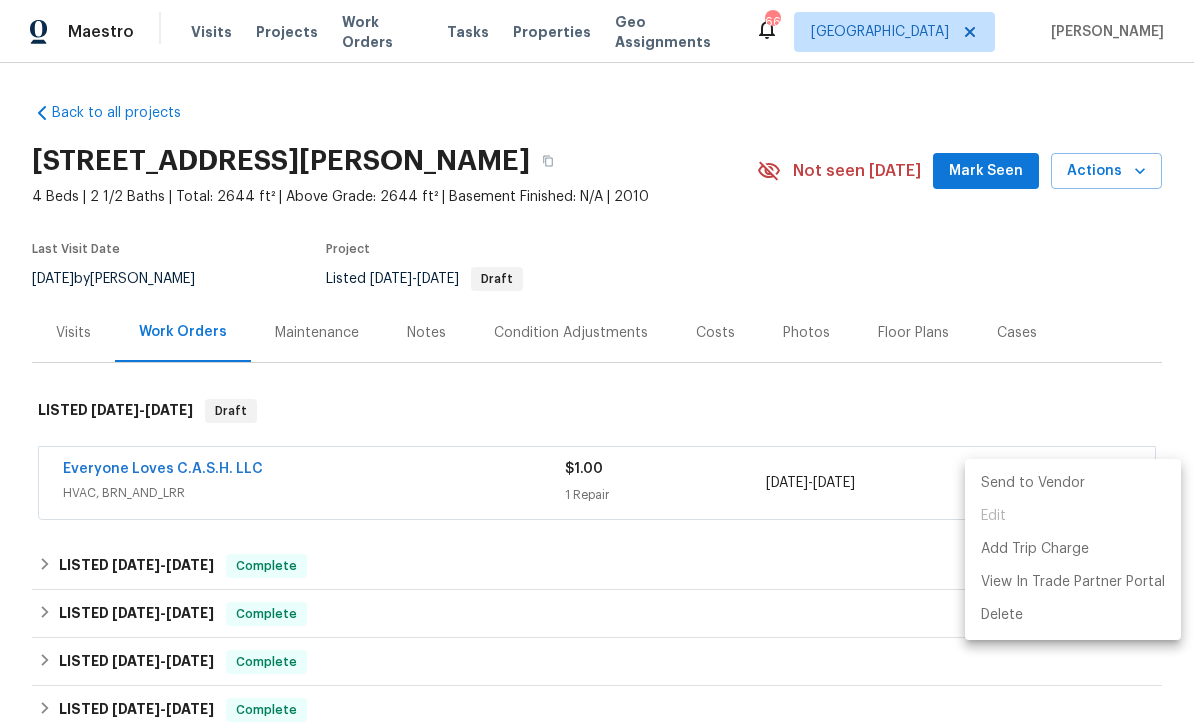 click on "Send to Vendor" at bounding box center [1073, 483] 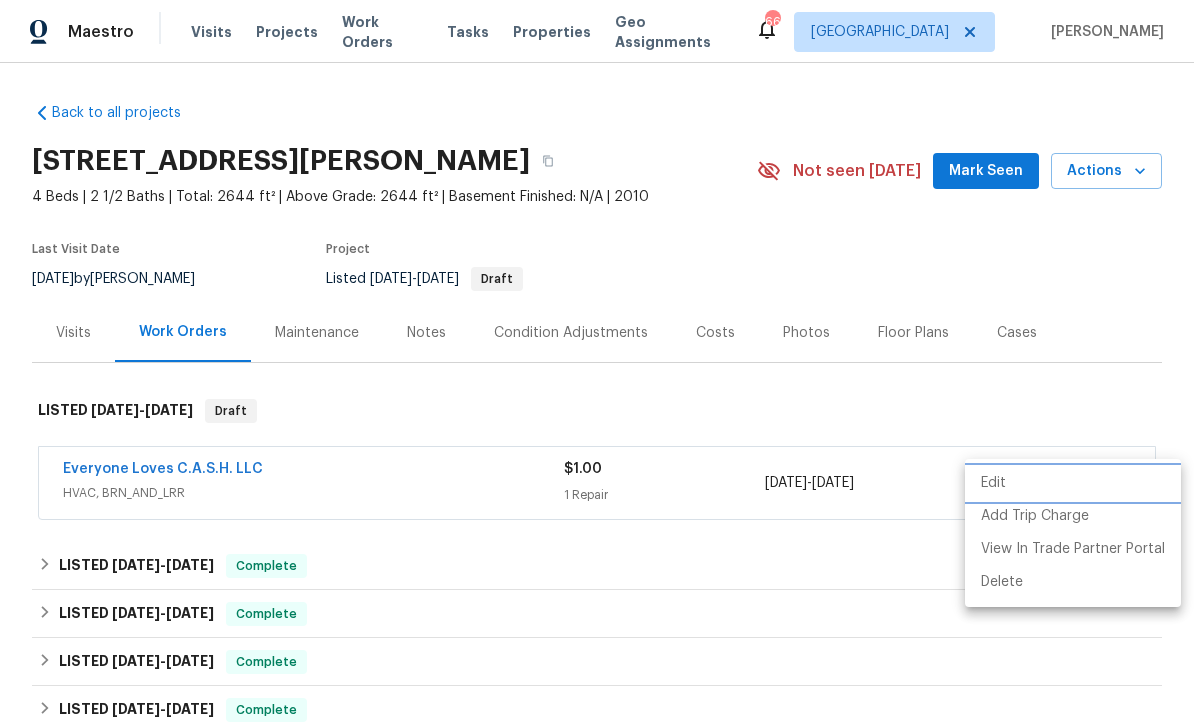 click on "Edit" at bounding box center [1073, 483] 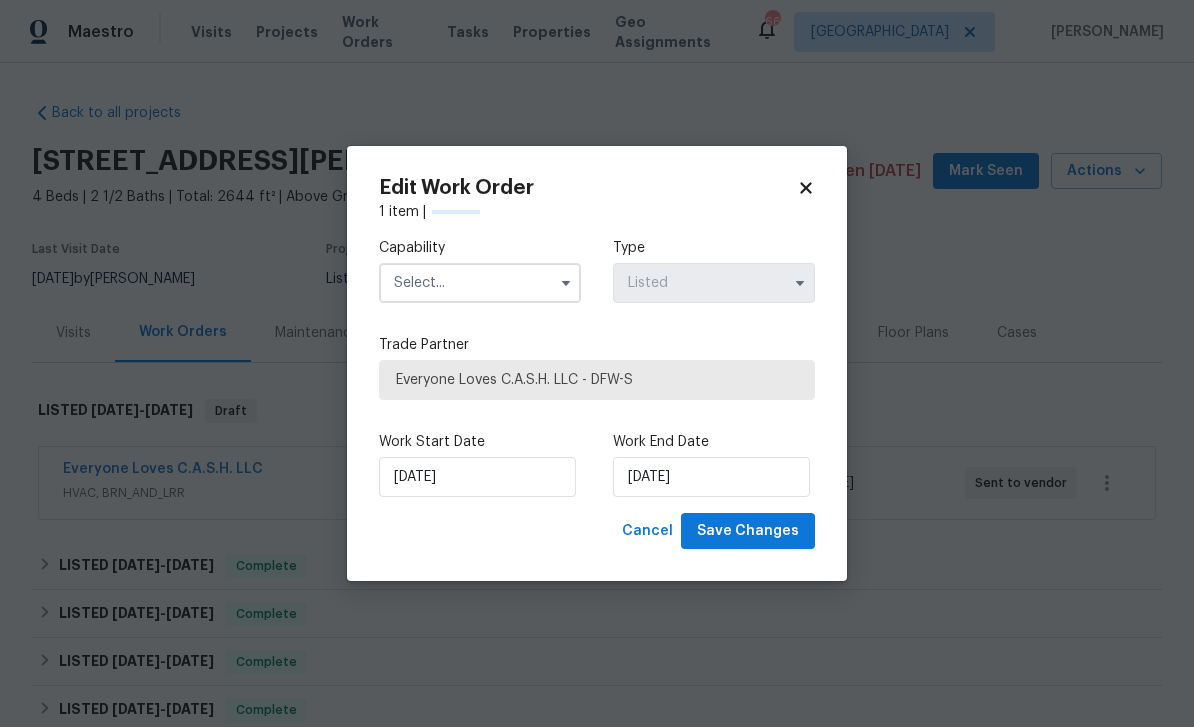 click on "Maestro Visits Projects Work Orders Tasks Properties Geo Assignments 66 [GEOGRAPHIC_DATA] [PERSON_NAME] Back to all projects [STREET_ADDRESS][PERSON_NAME] 4 Beds | 2 1/2 Baths | Total: 2644 ft² | Above Grade: 2644 ft² | Basement Finished: N/A | 2010 Not seen [DATE] Mark Seen Actions Last Visit Date [DATE]  by  [PERSON_NAME]   Project Listed   [DATE]  -  [DATE] Draft Visits Work Orders Maintenance Notes Condition Adjustments Costs Photos Floor Plans Cases LISTED   [DATE]  -  [DATE] Draft Everyone Loves C.A.S.H. LLC HVAC, BRN_AND_LRR $1.00 1 Repair [DATE]  -  [DATE] Sent to vendor LISTED   [DATE]  -  [DATE] Complete Everyone Loves C.A.S.H. LLC HVAC, BRN_AND_LRR $3,841.00 1 Repair [DATE]  -  [DATE] Paid LISTED   [DATE]  -  [DATE] Complete B&B MAIDS CLEANING SERVICES, INC. dba BBM Construction Services HANDYMAN, BRN_AND_LRR, GLASS_WINDOW $110.00 1 Repair [DATE]  -  [DATE] Paid LISTED   [DATE]  -  [DATE] Complete Next Level Pest PESTS, BRN_AND_LRR $400.00 1 Repair [DATE]" at bounding box center (597, 363) 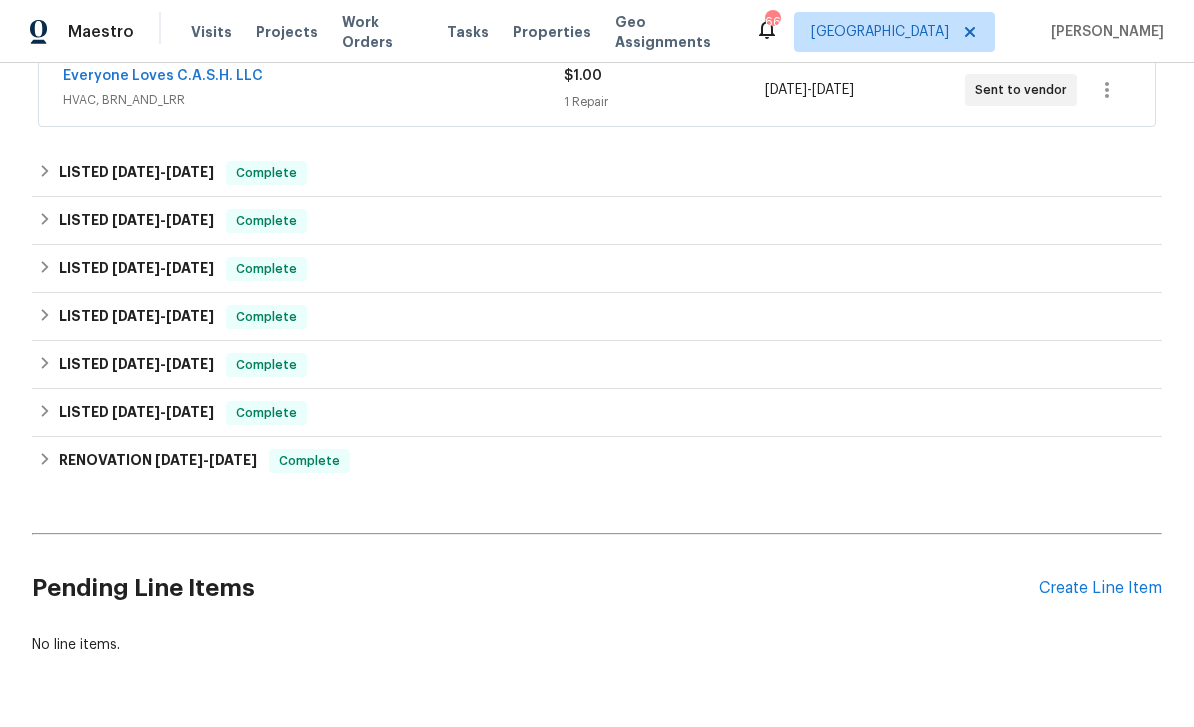 scroll, scrollTop: 392, scrollLeft: 0, axis: vertical 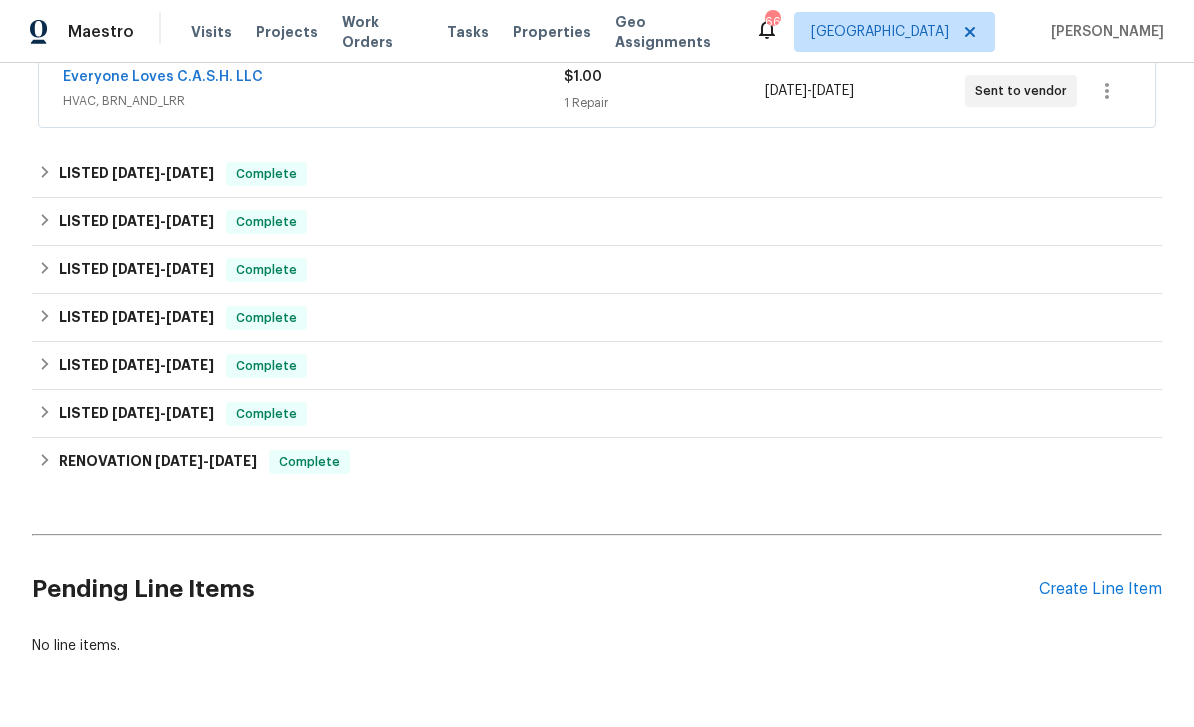 click on "Create Line Item" at bounding box center (1100, 589) 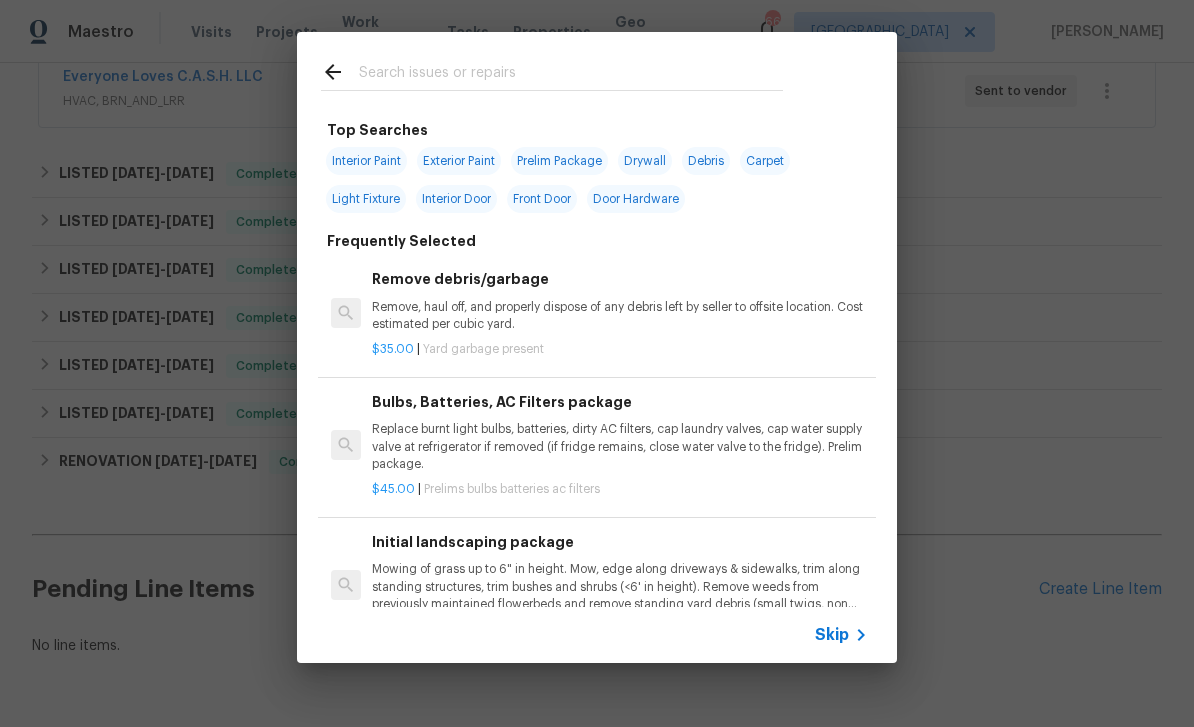 click at bounding box center (571, 75) 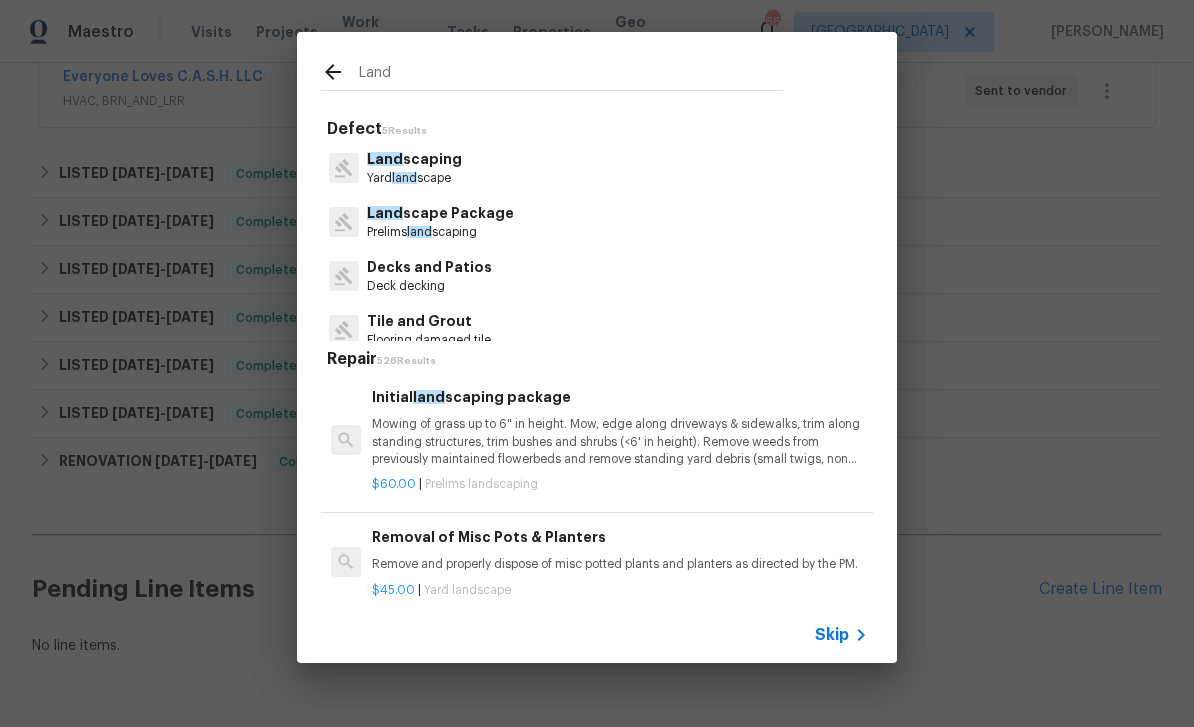 type on "Land" 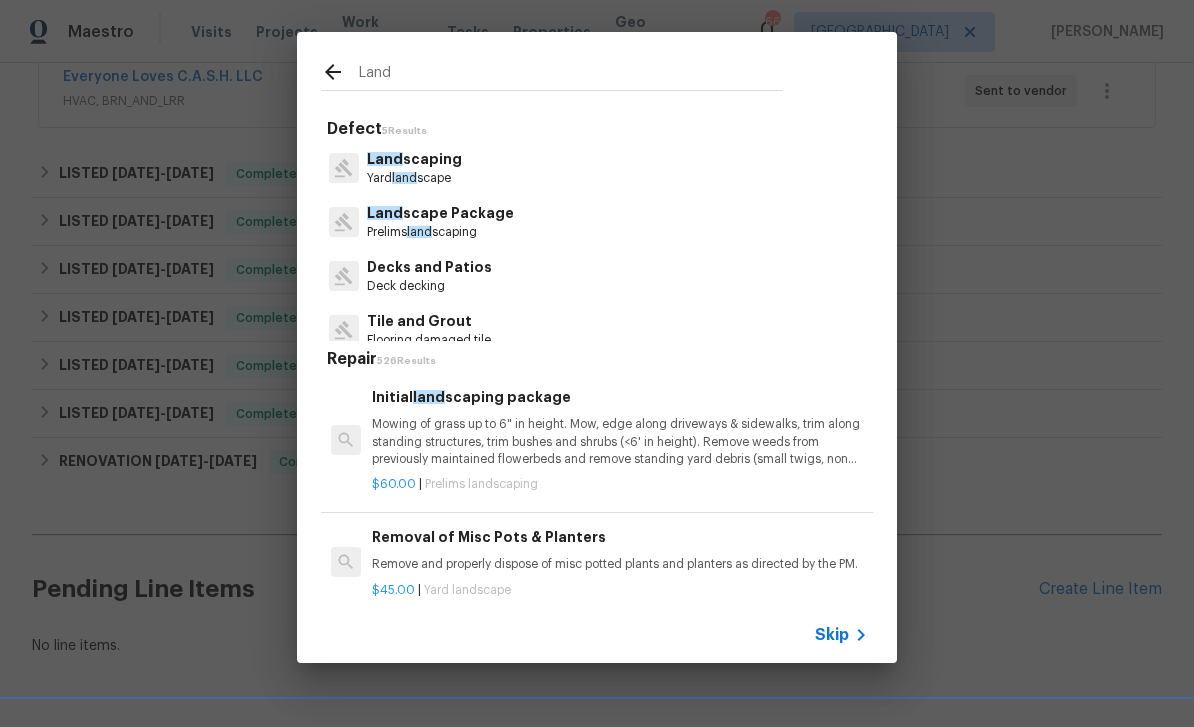 click on "Land scaping Yard  land scape" at bounding box center [597, 168] 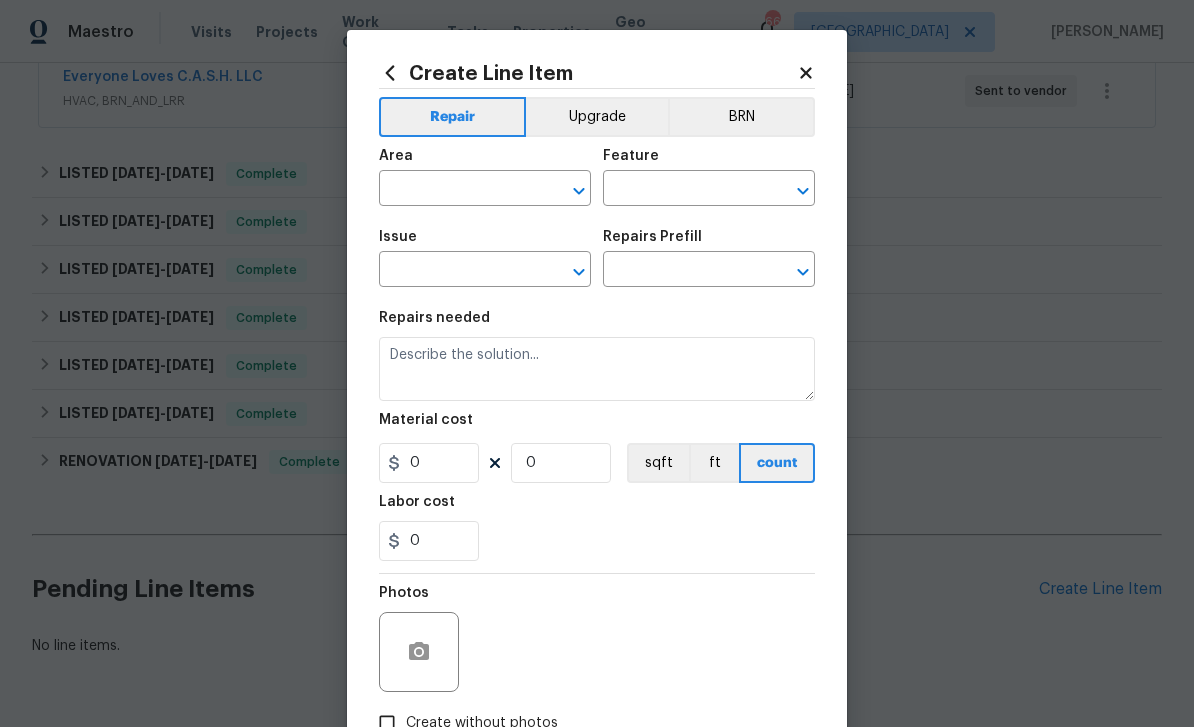 type on "Home Readiness Packages" 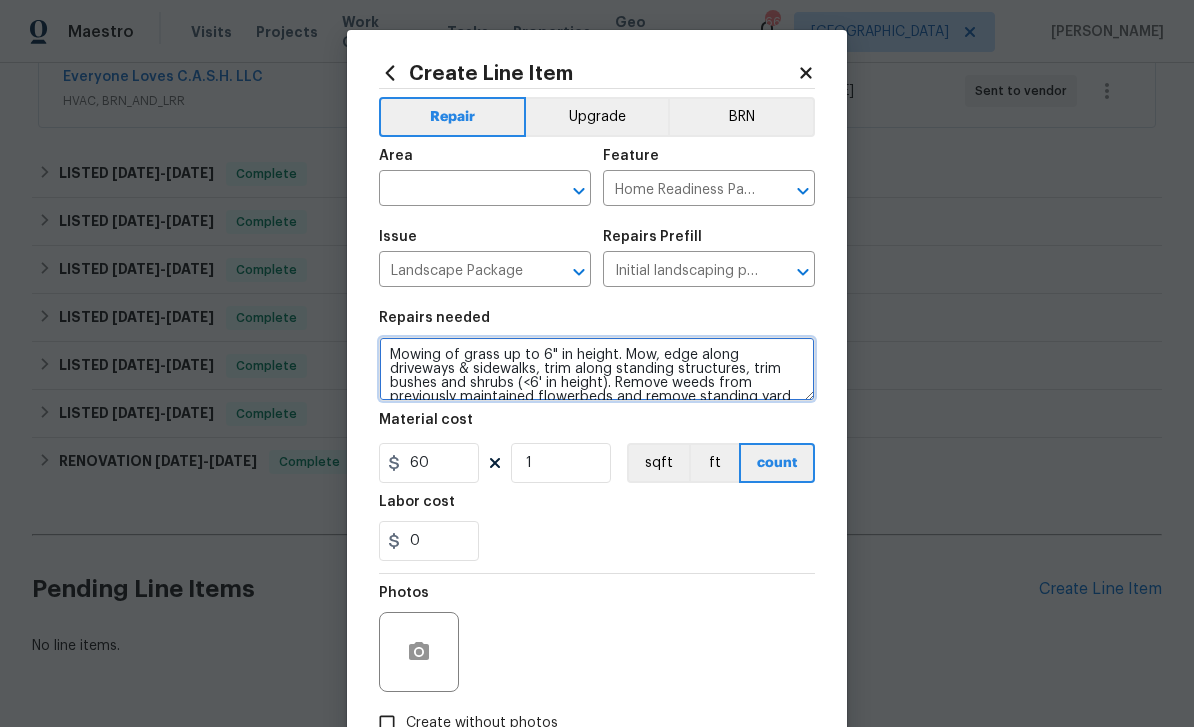 click on "Mowing of grass up to 6" in height. Mow, edge along driveways & sidewalks, trim along standing structures, trim bushes and shrubs (<6' in height). Remove weeds from previously maintained flowerbeds and remove standing yard debris (small twigs, non seasonal falling leaves).  Use leaf blower to remove clippings from hard surfaces."" at bounding box center (597, 369) 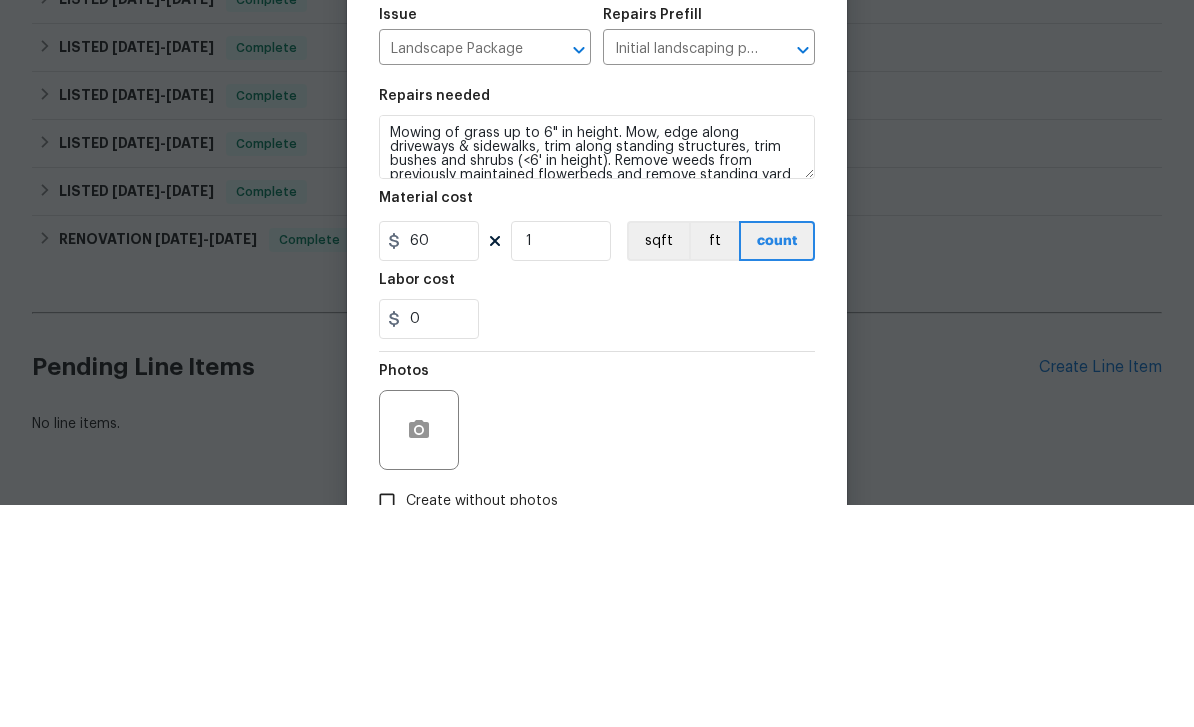 scroll, scrollTop: 64, scrollLeft: 0, axis: vertical 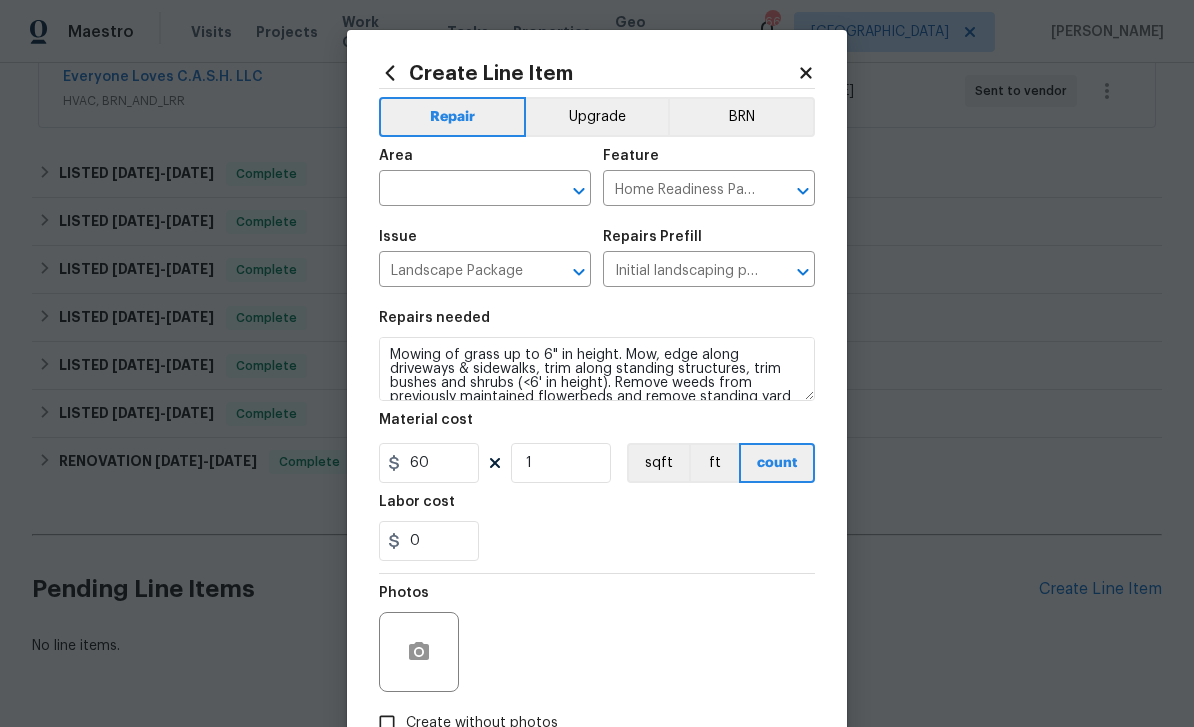 click at bounding box center (457, 190) 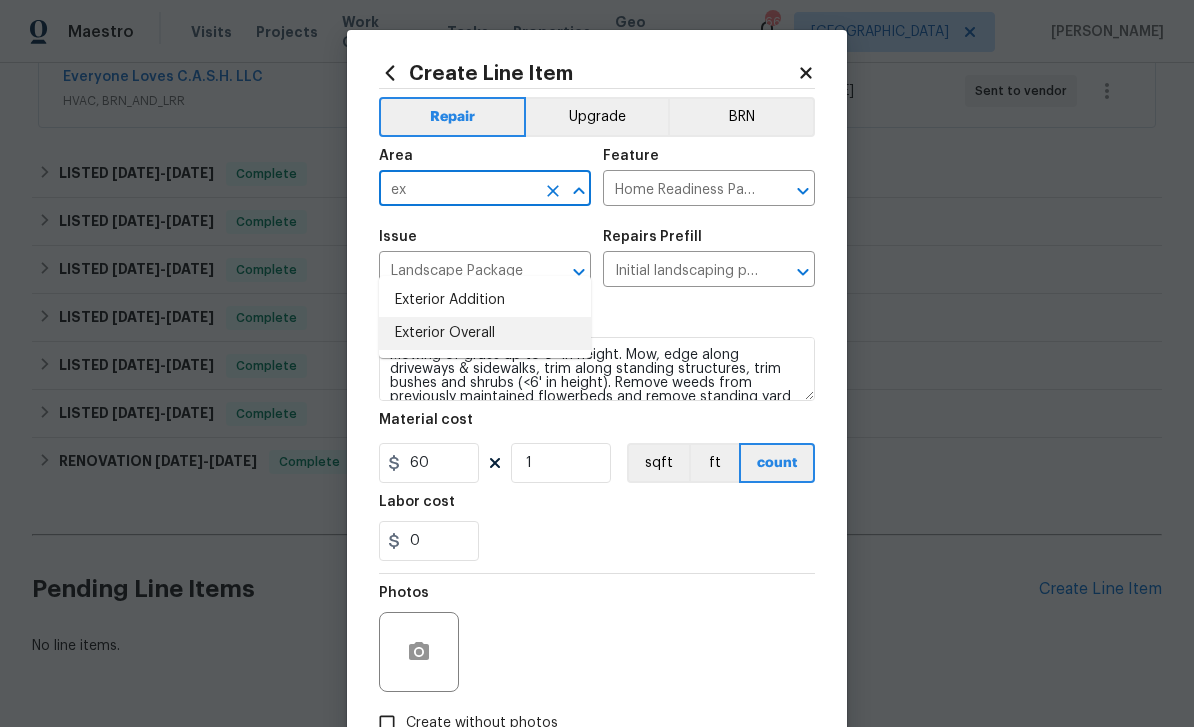 click on "Exterior Overall" at bounding box center [485, 333] 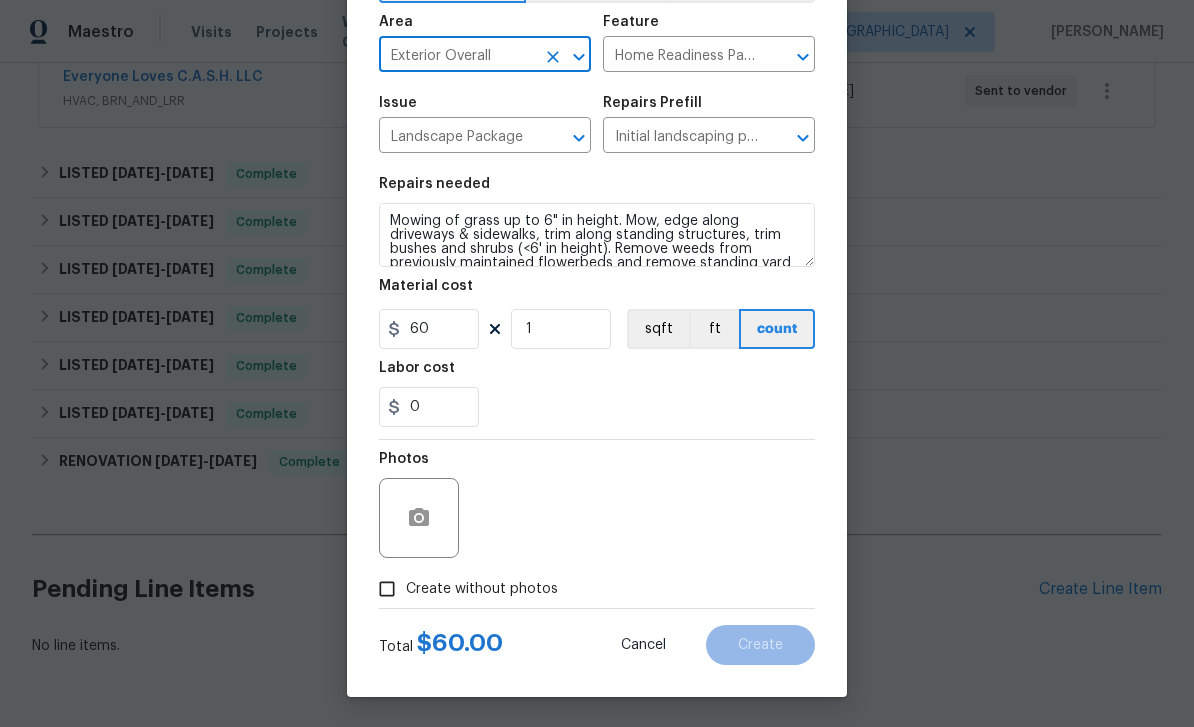 scroll, scrollTop: 138, scrollLeft: 0, axis: vertical 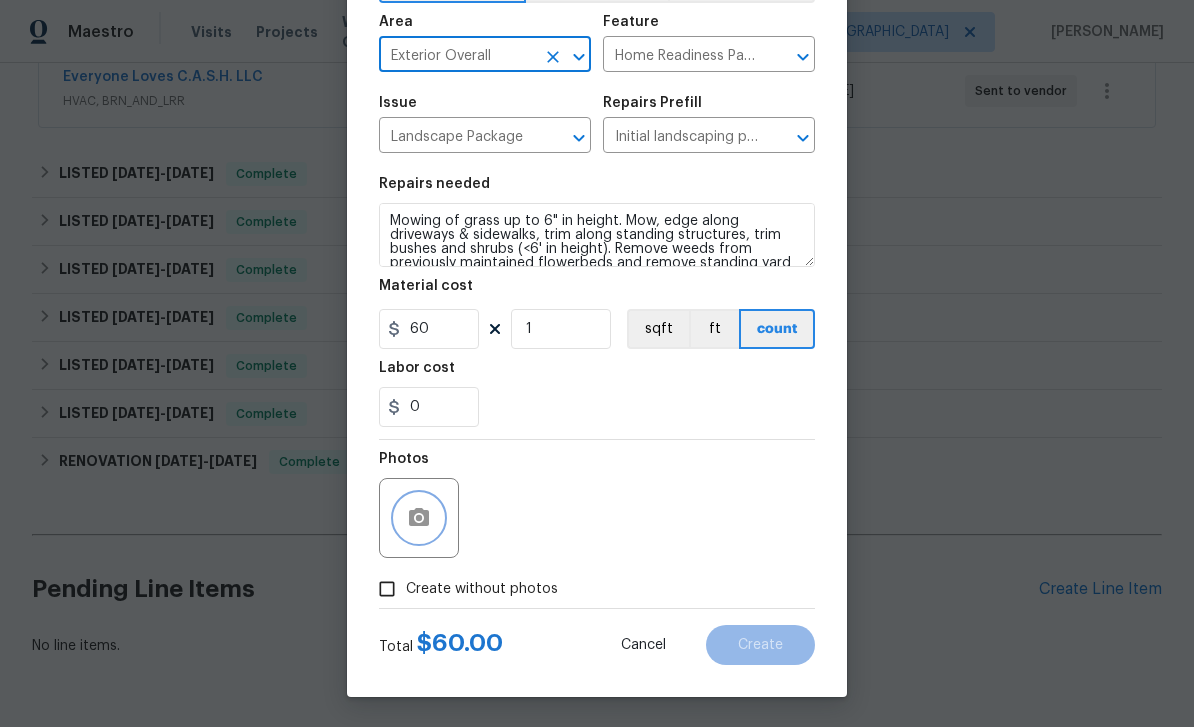 click at bounding box center [419, 518] 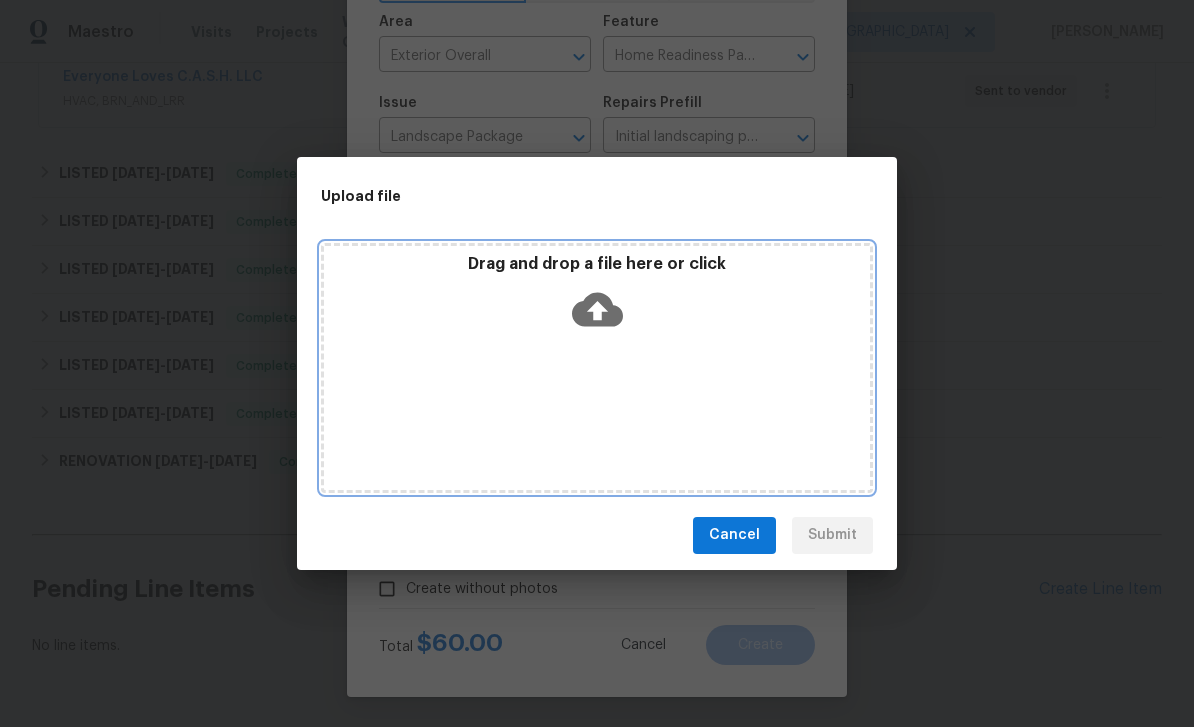 click 